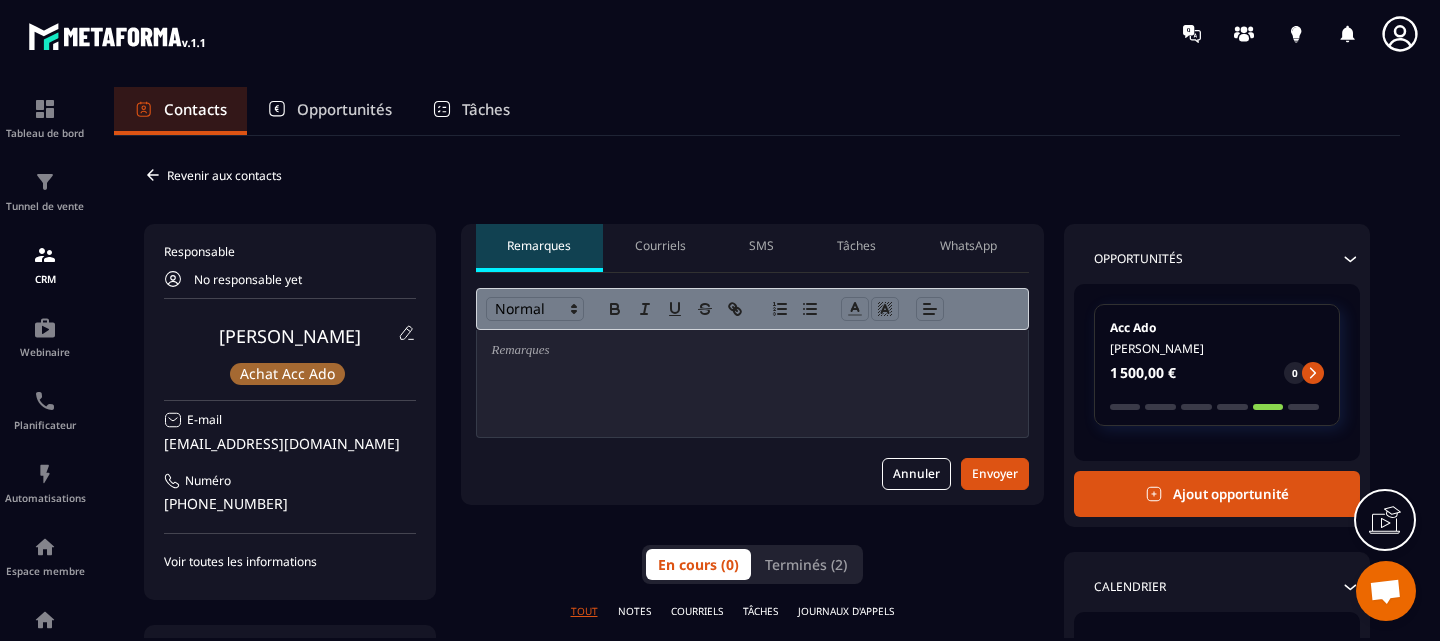 scroll, scrollTop: 0, scrollLeft: 0, axis: both 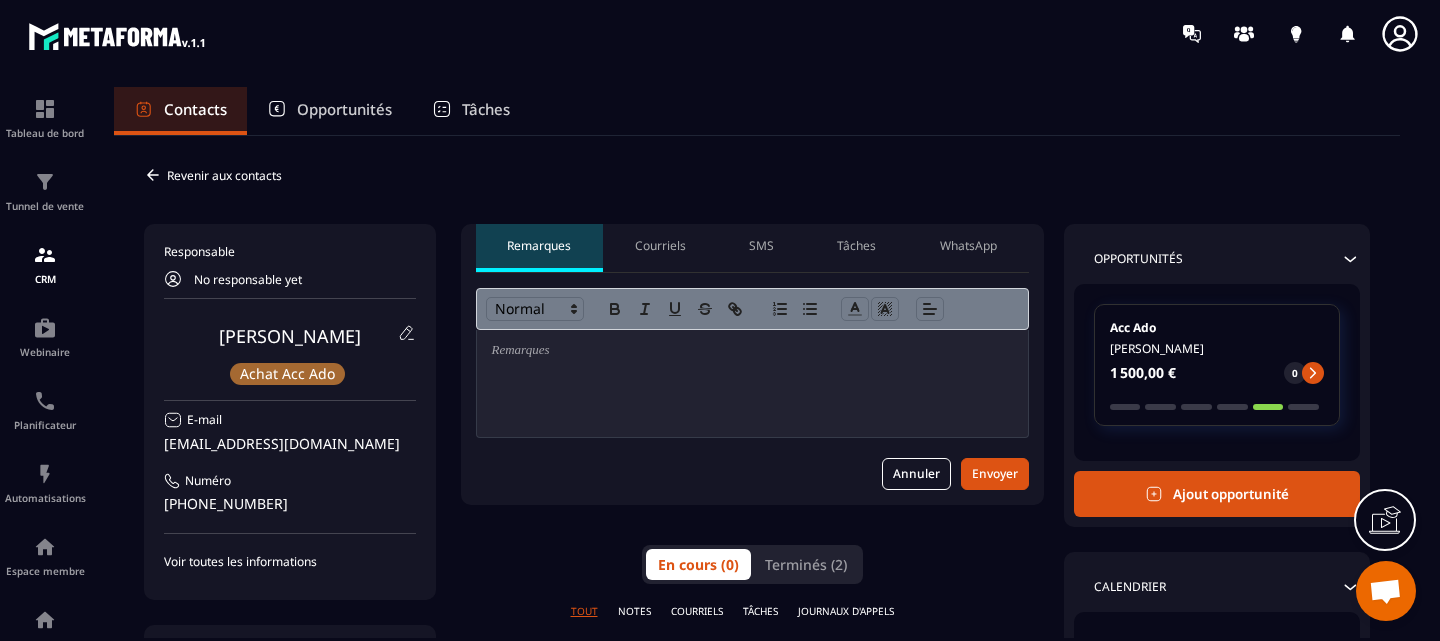 click on "WhatsApp" at bounding box center [968, 246] 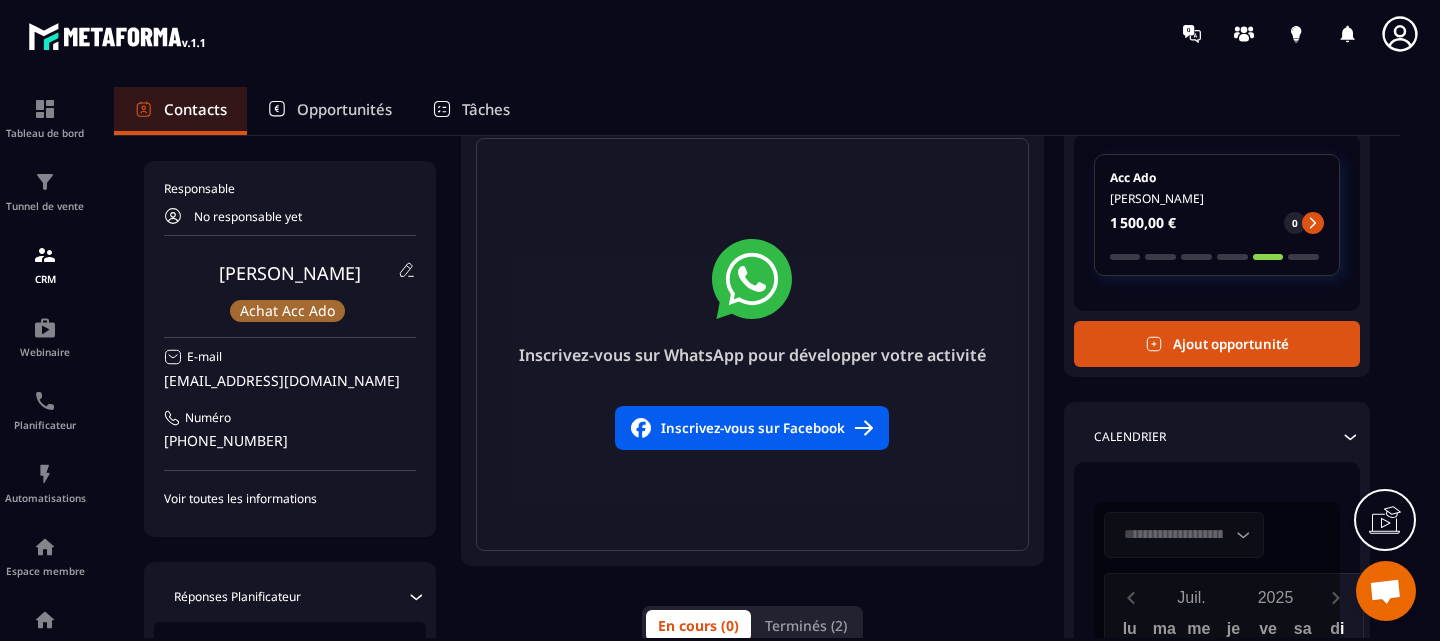 scroll, scrollTop: 153, scrollLeft: 0, axis: vertical 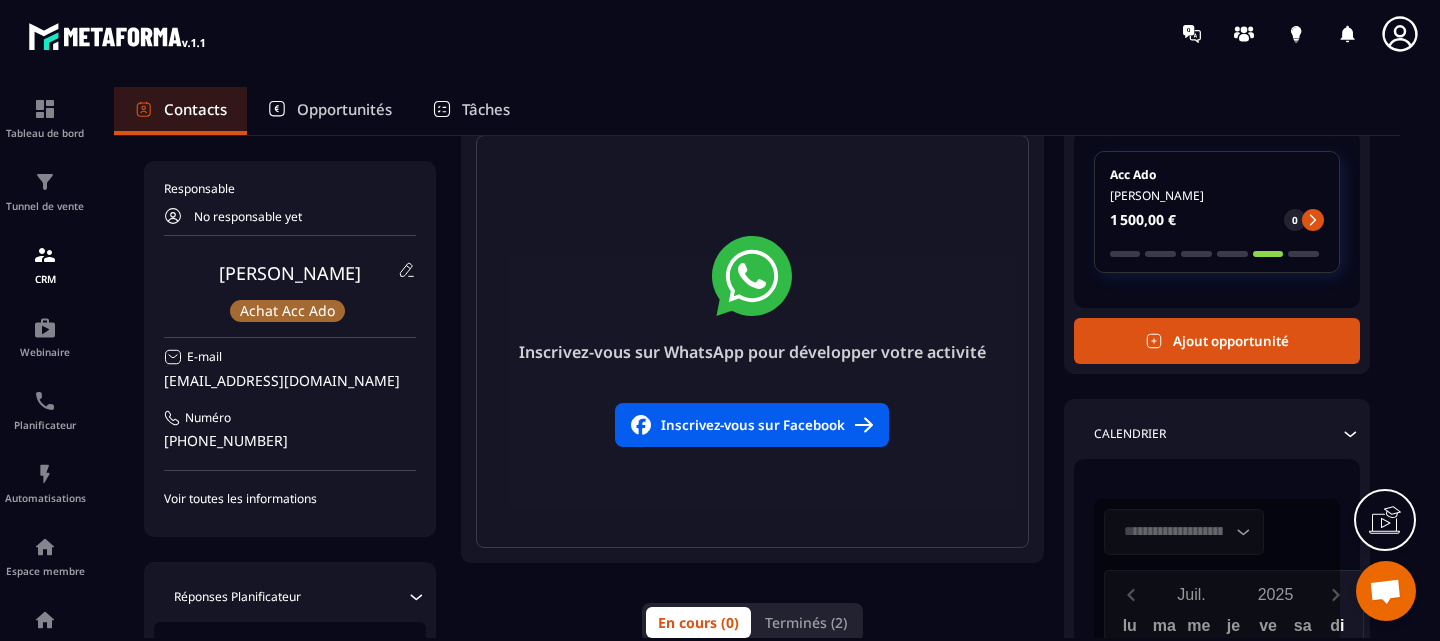 click on "Inscrivez-vous sur Facebook" 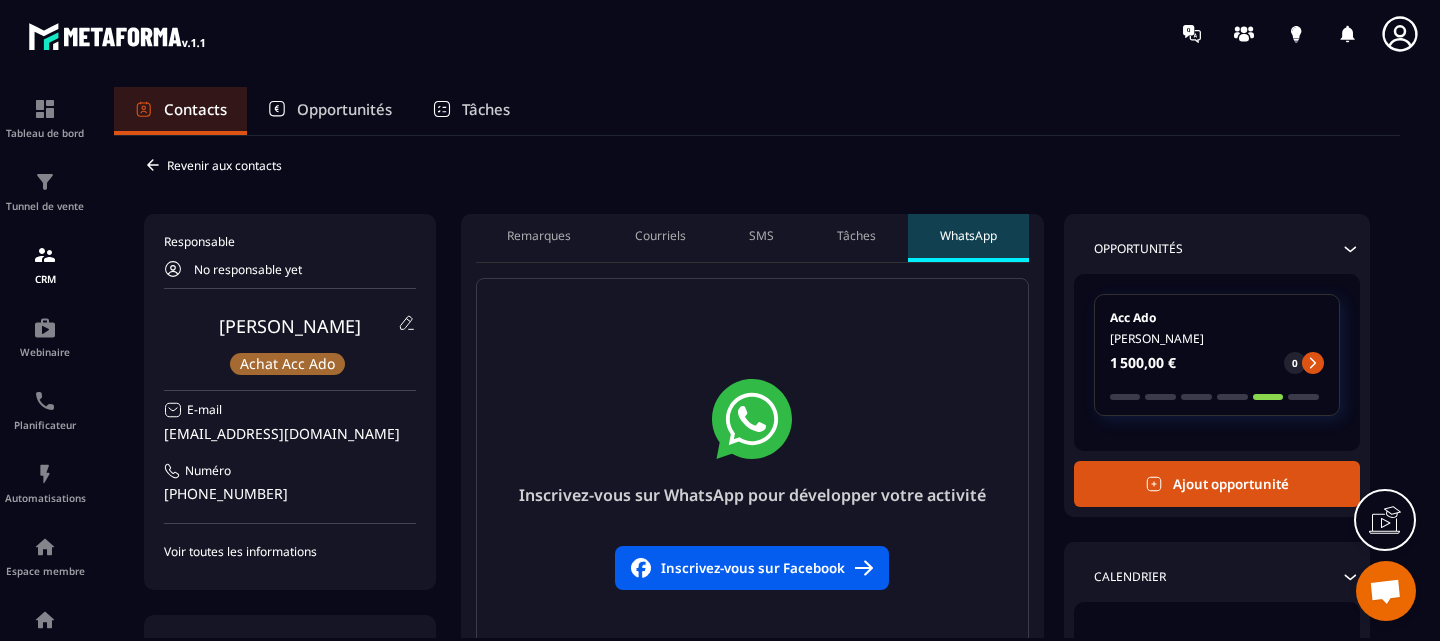 scroll, scrollTop: 9, scrollLeft: 0, axis: vertical 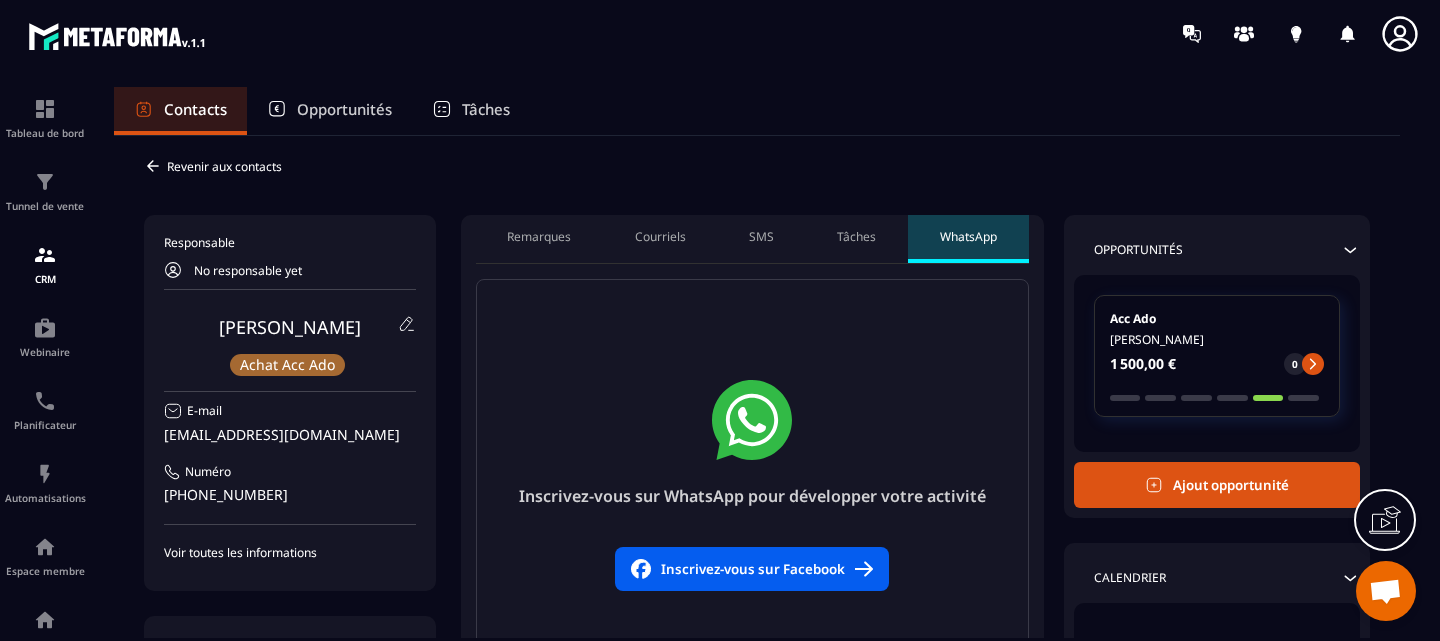 click on "Tâches" at bounding box center (857, 239) 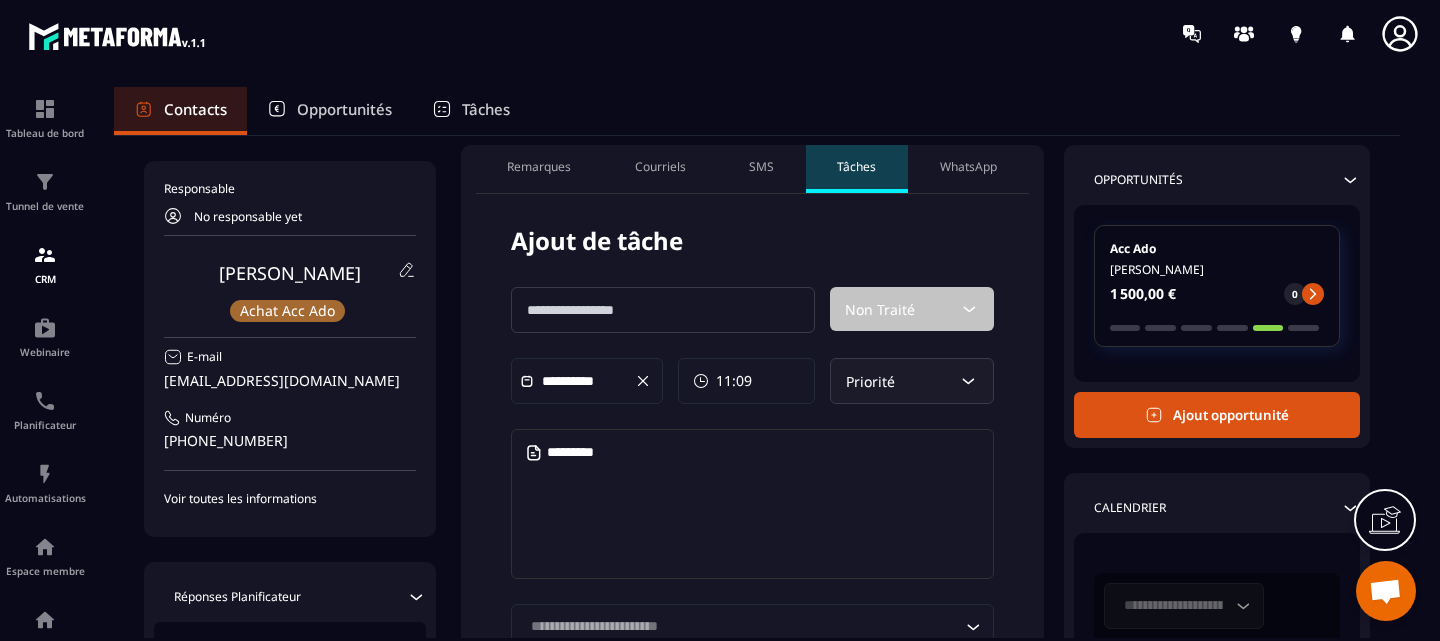 scroll, scrollTop: 80, scrollLeft: 0, axis: vertical 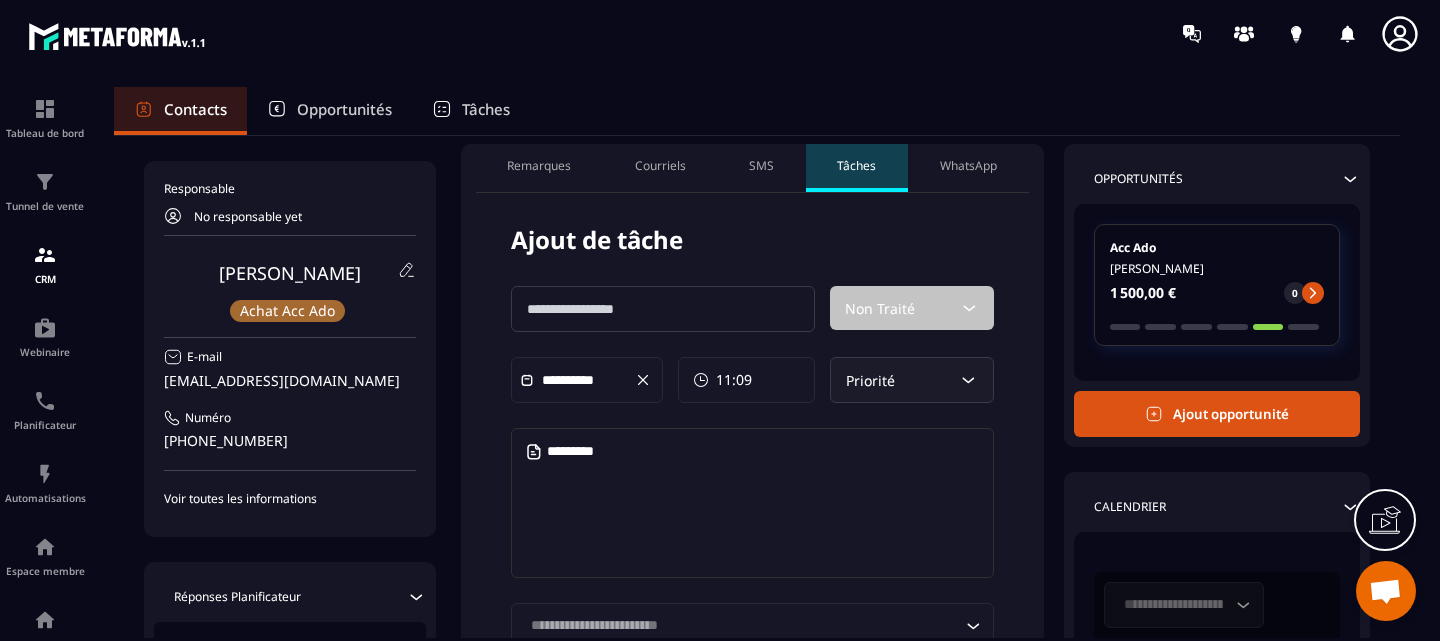 click on "Remarques" at bounding box center (539, 168) 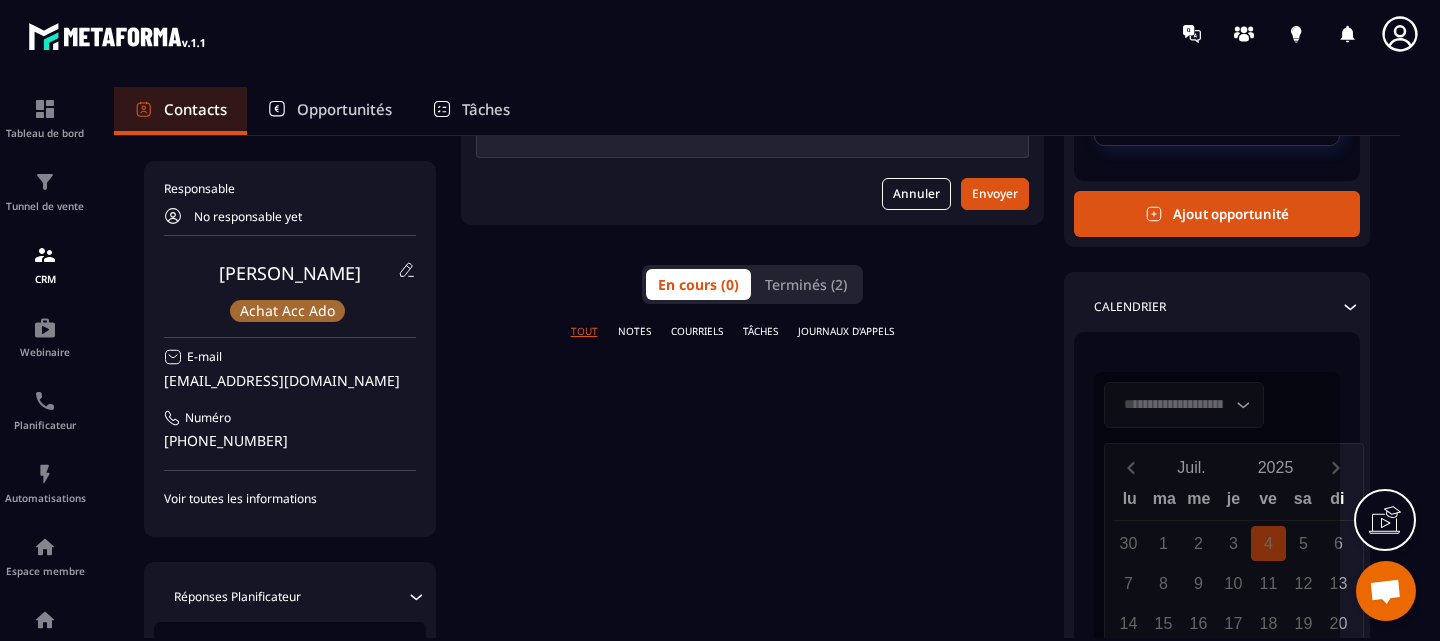scroll, scrollTop: 286, scrollLeft: 0, axis: vertical 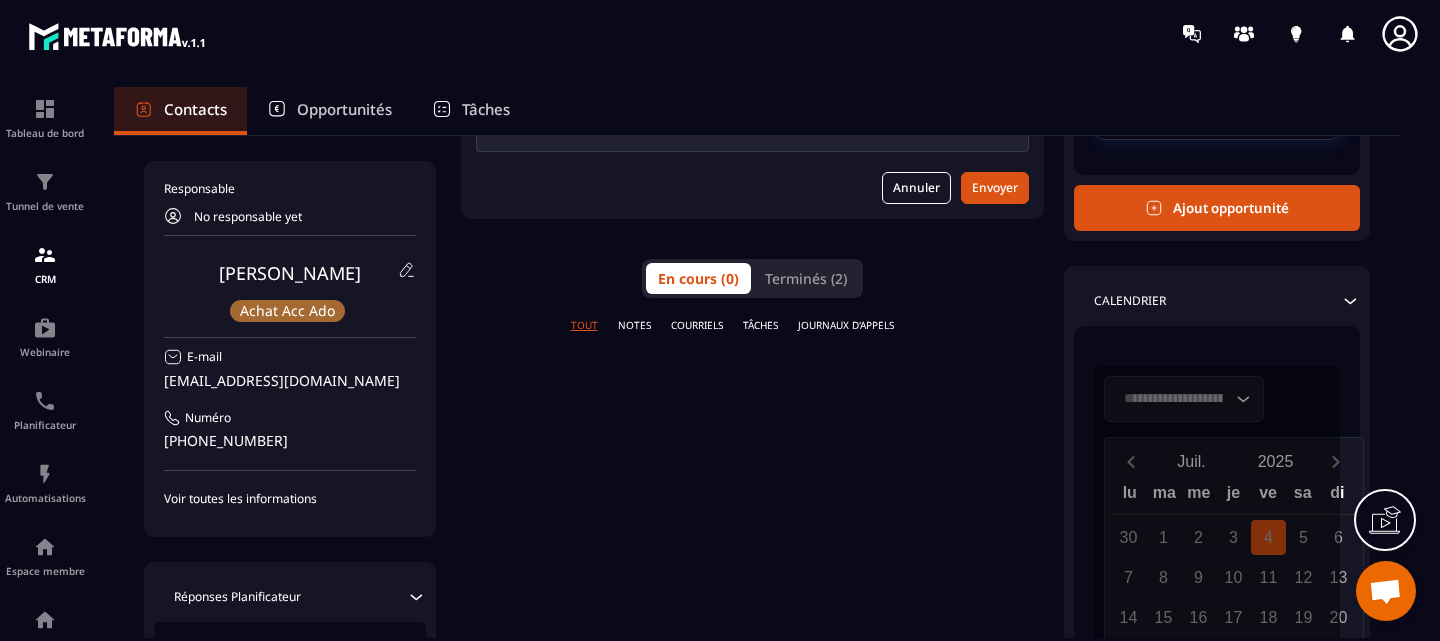 click on "JOURNAUX D'APPELS" at bounding box center (846, 325) 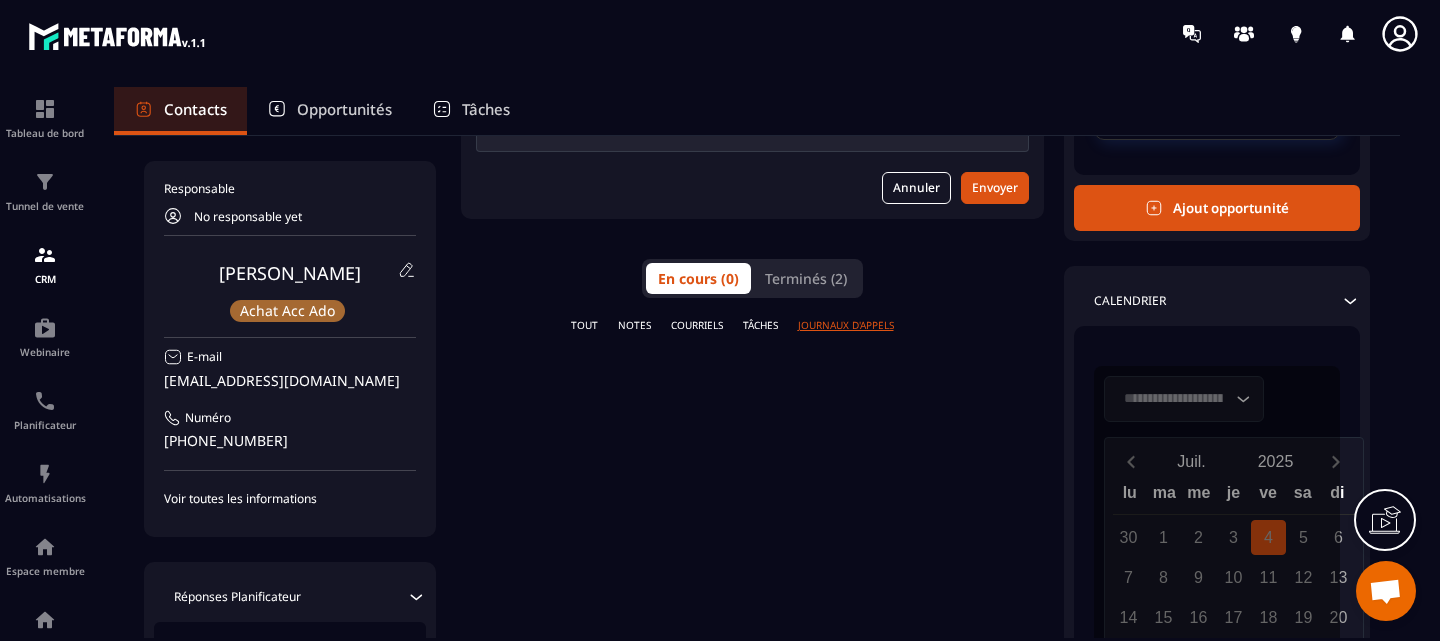 click on "TOUT" at bounding box center (584, 325) 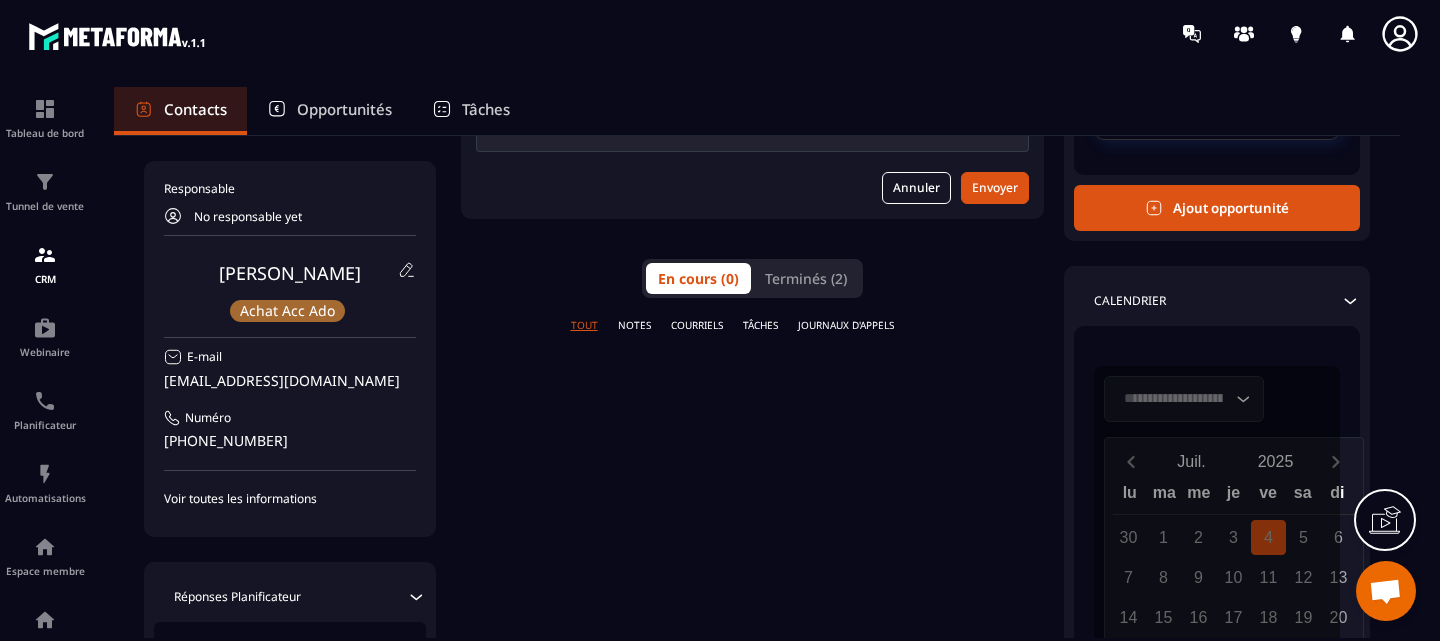 click on "Ajout opportunité" at bounding box center (1217, 208) 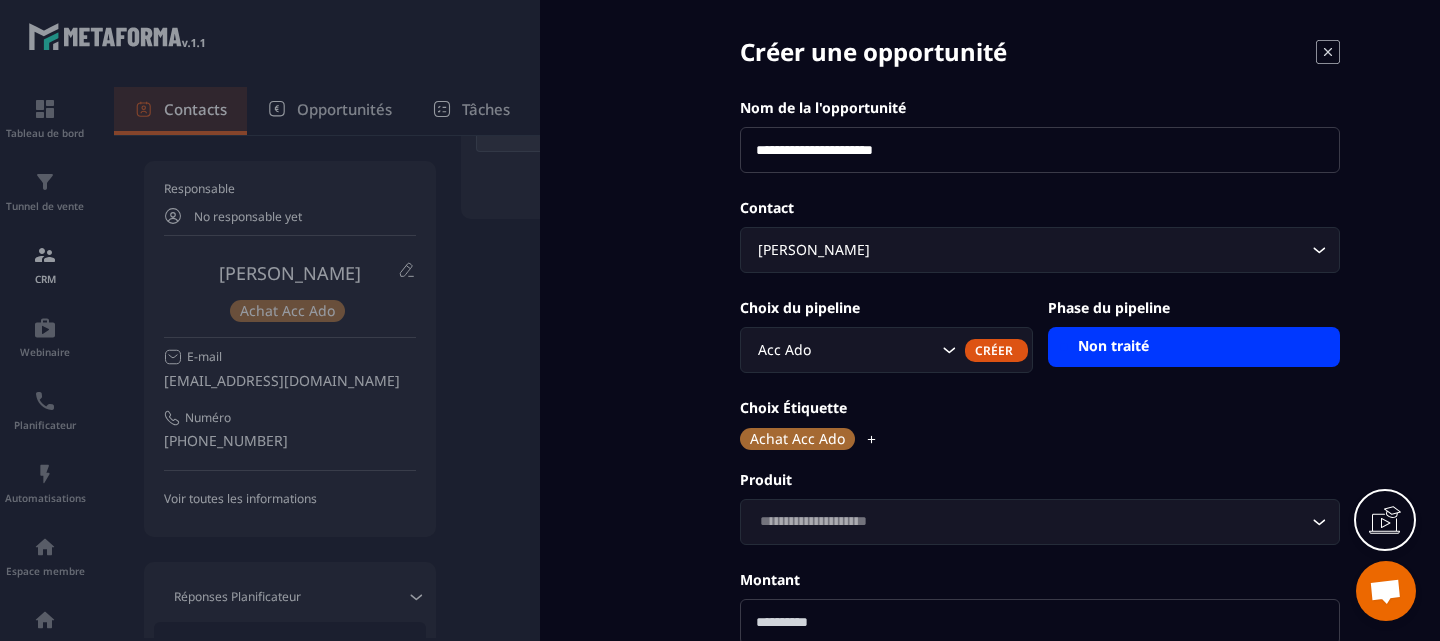 scroll, scrollTop: 38, scrollLeft: 0, axis: vertical 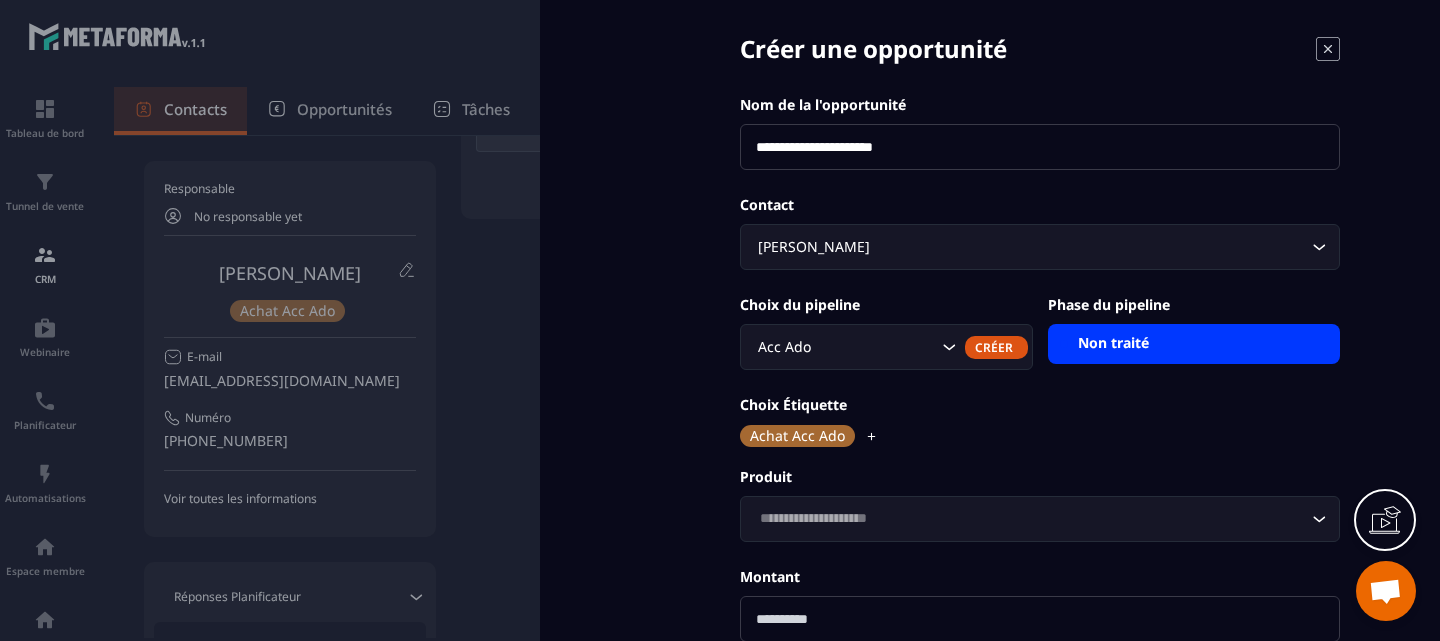 click 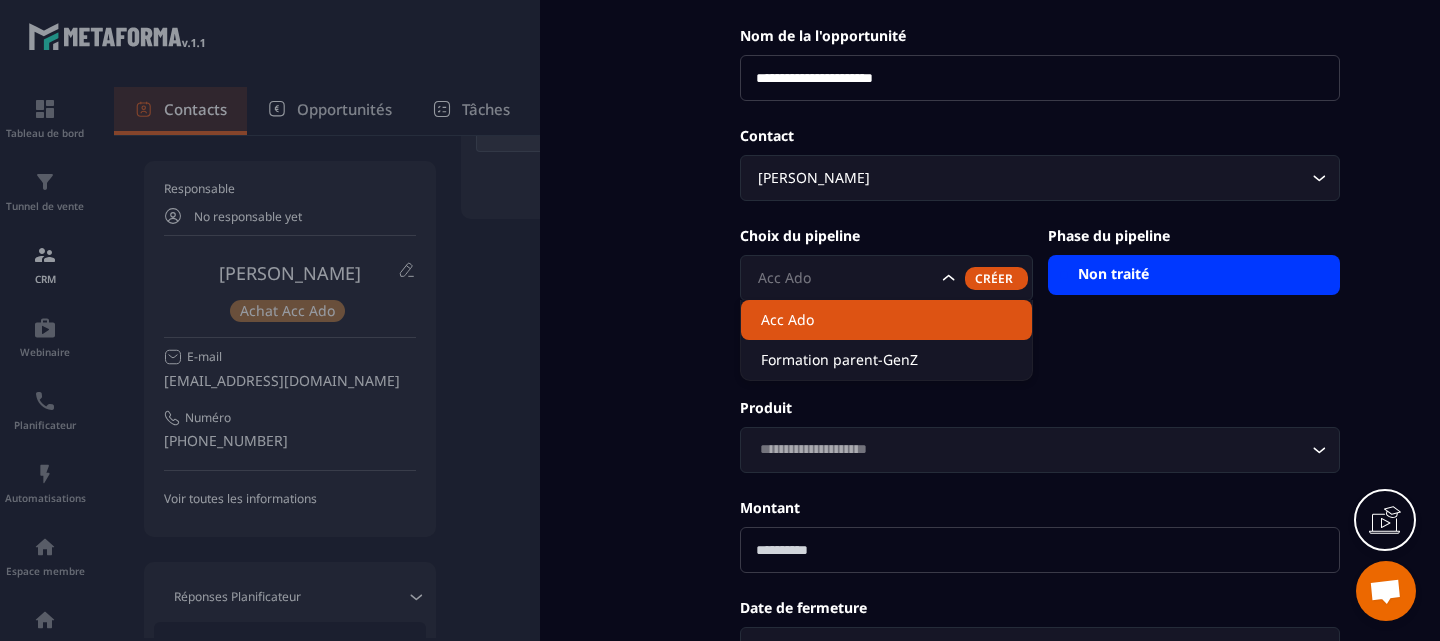 scroll, scrollTop: 124, scrollLeft: 0, axis: vertical 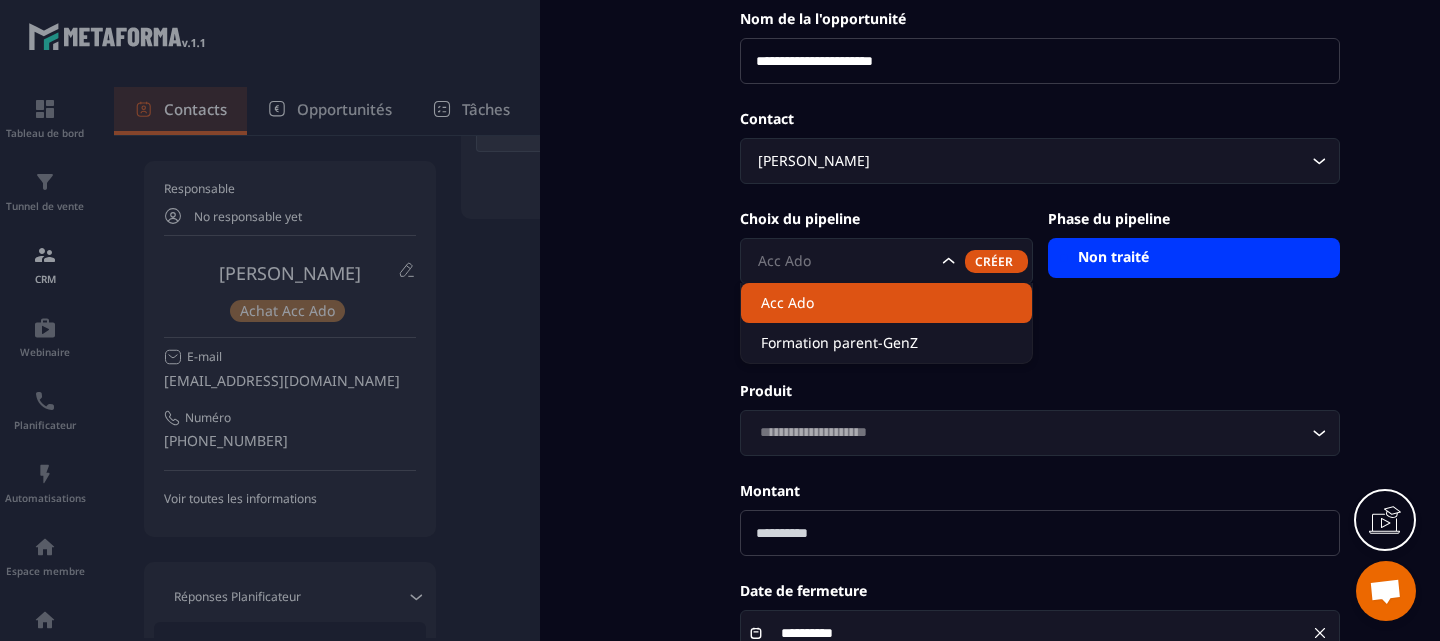 click on "Créer" at bounding box center (996, 261) 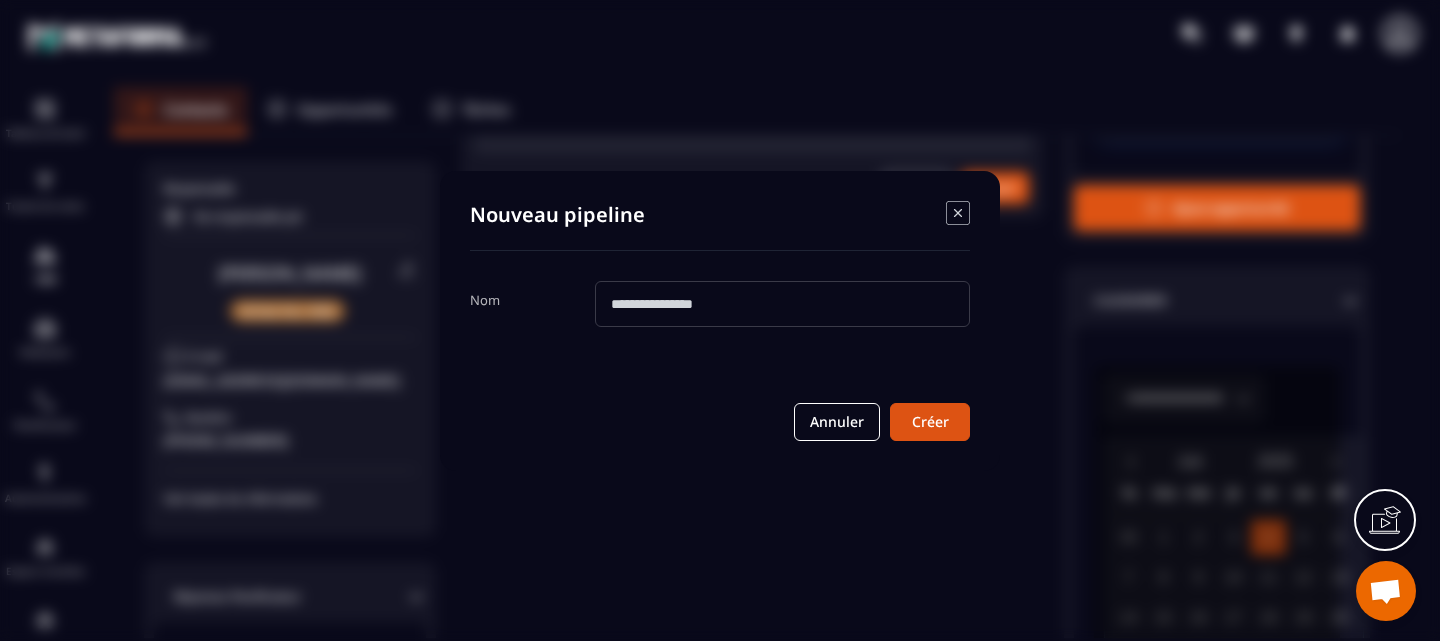 click at bounding box center [782, 304] 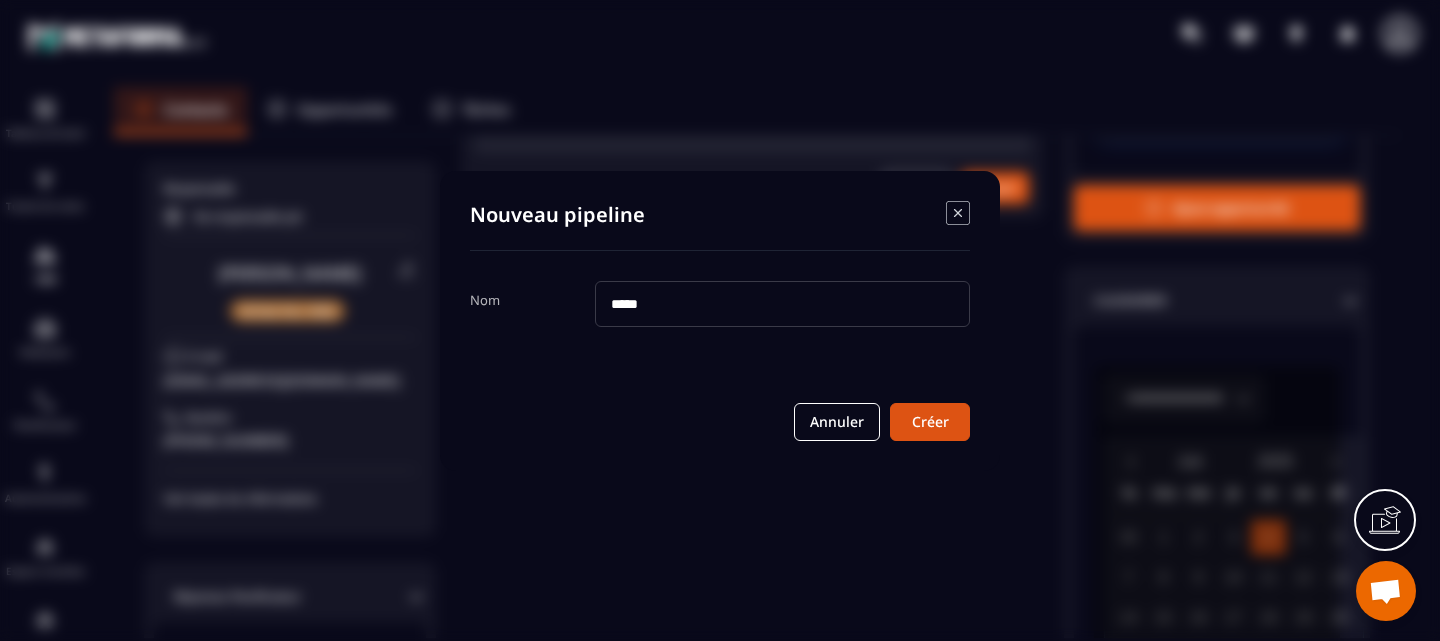 type on "**********" 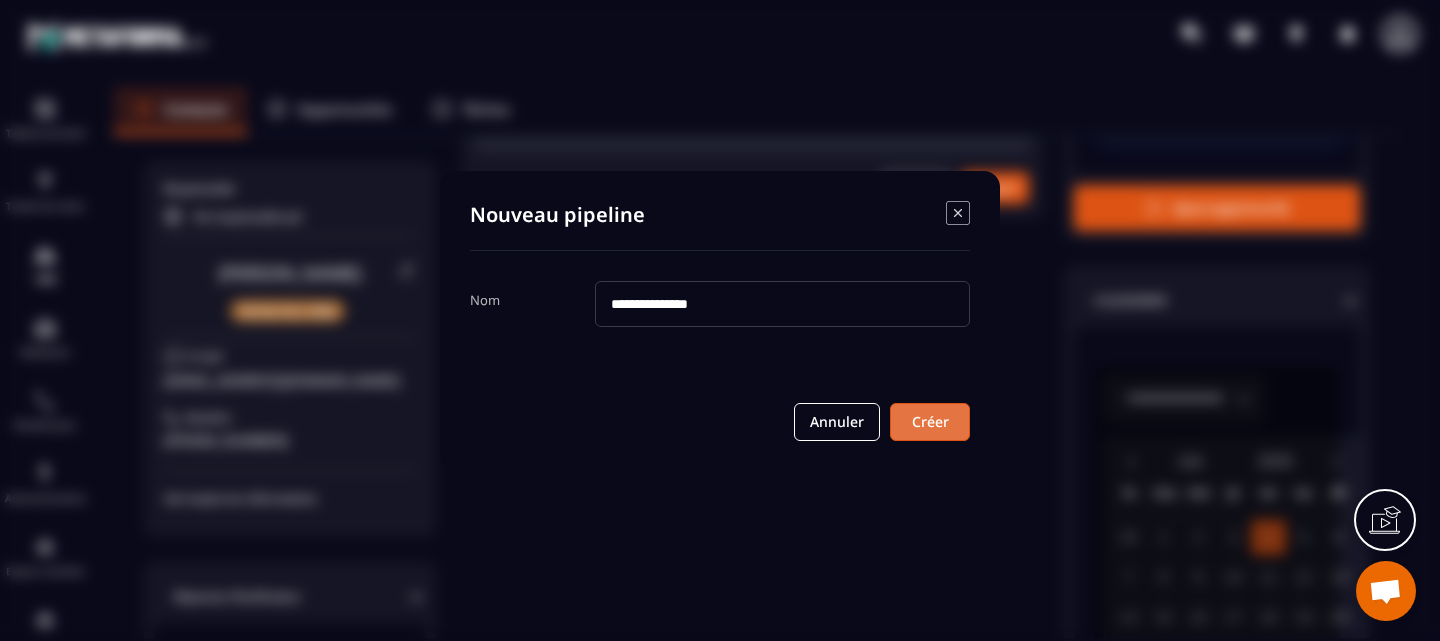 click on "Créer" at bounding box center (930, 422) 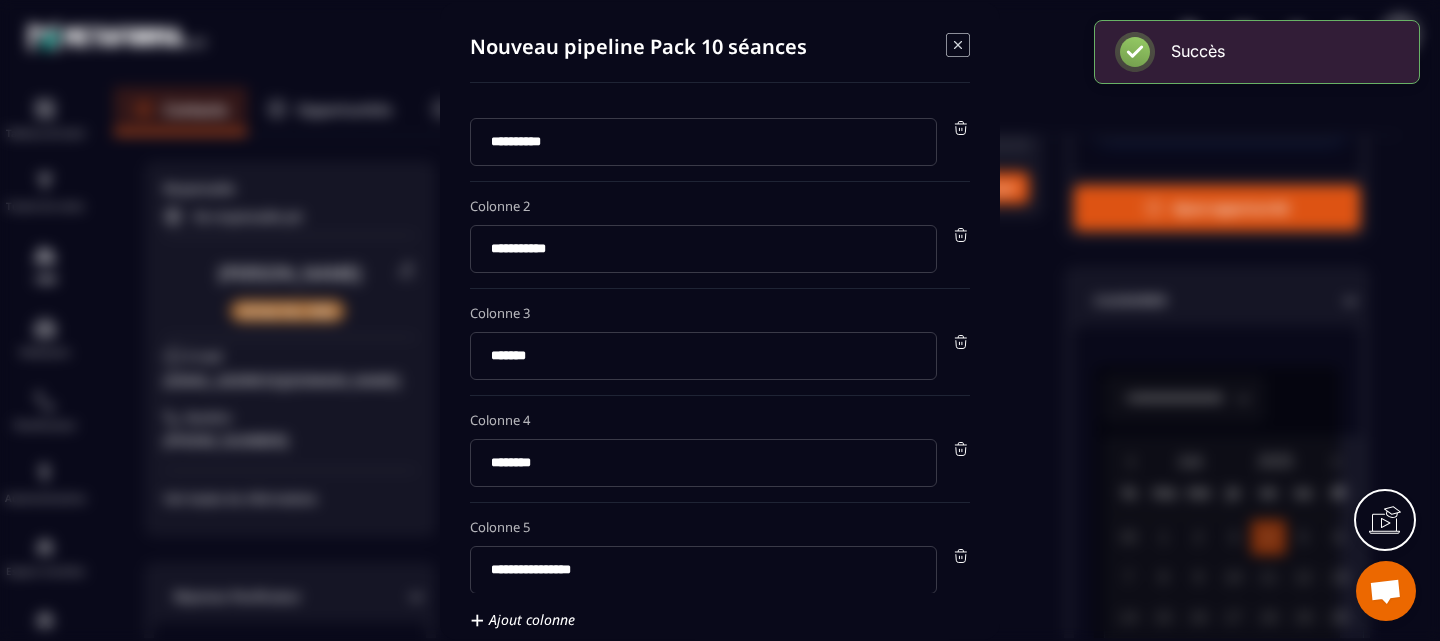 scroll, scrollTop: 45, scrollLeft: 0, axis: vertical 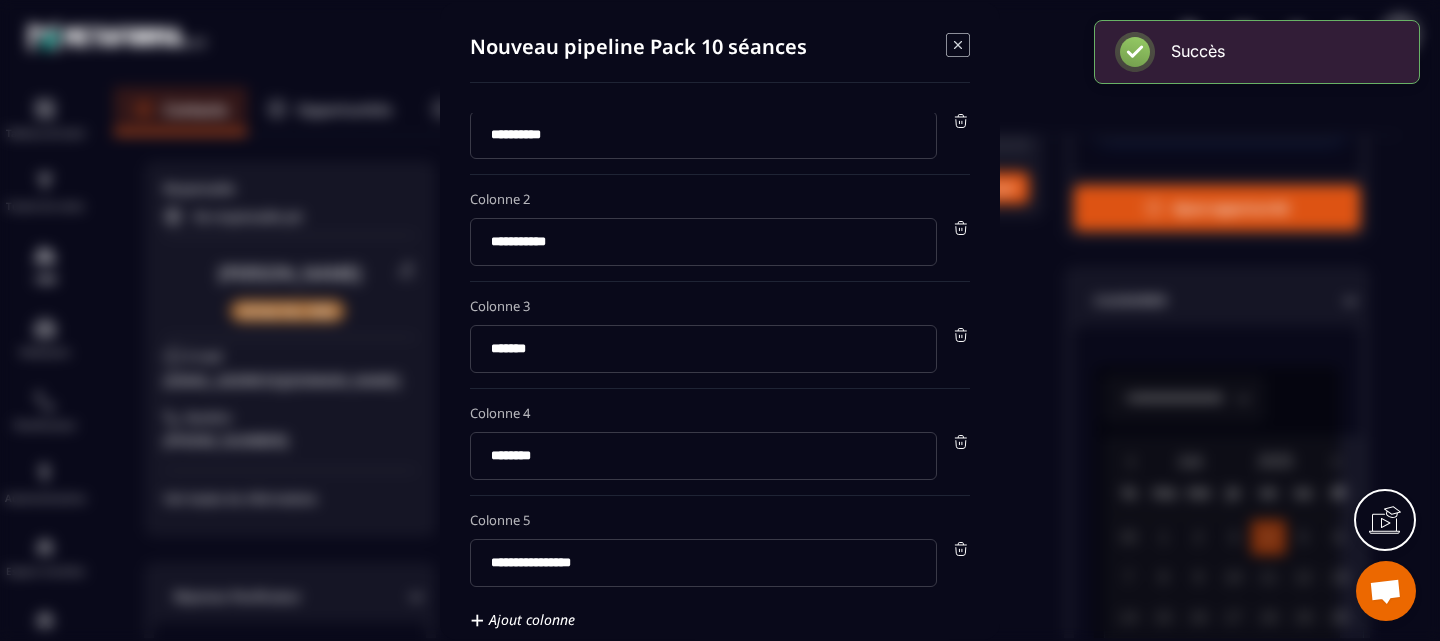 click 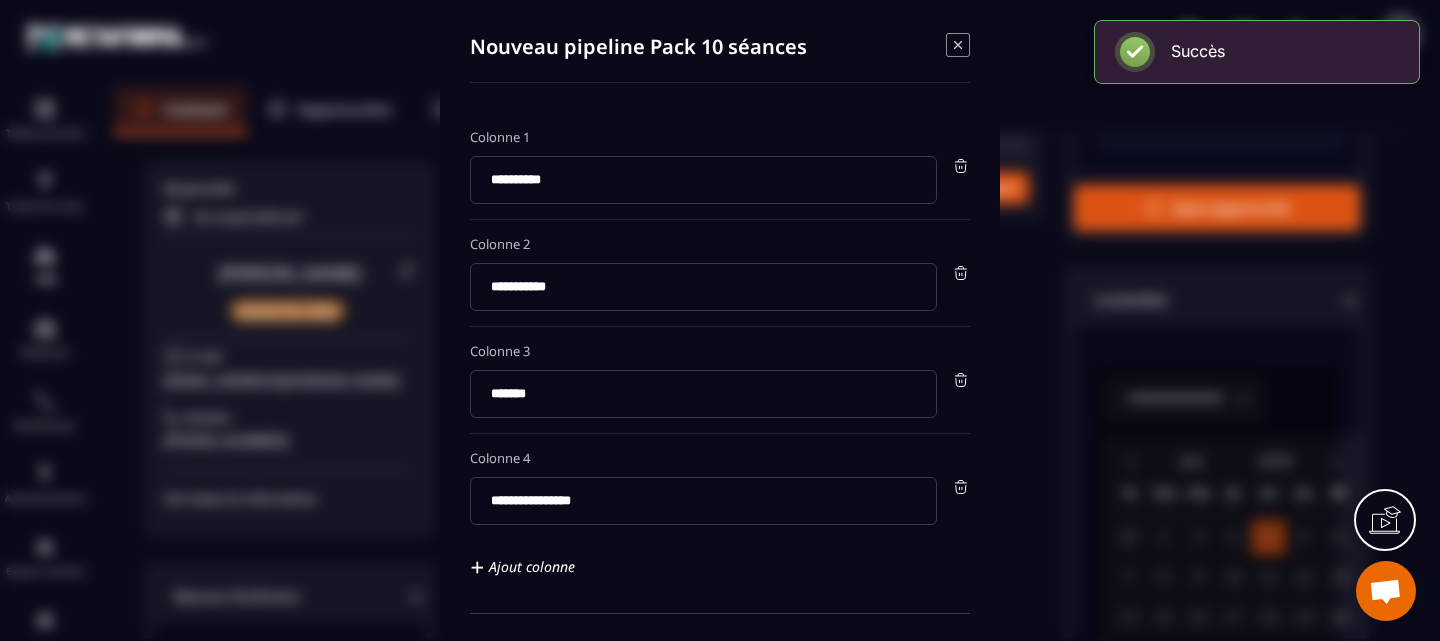 scroll, scrollTop: 0, scrollLeft: 0, axis: both 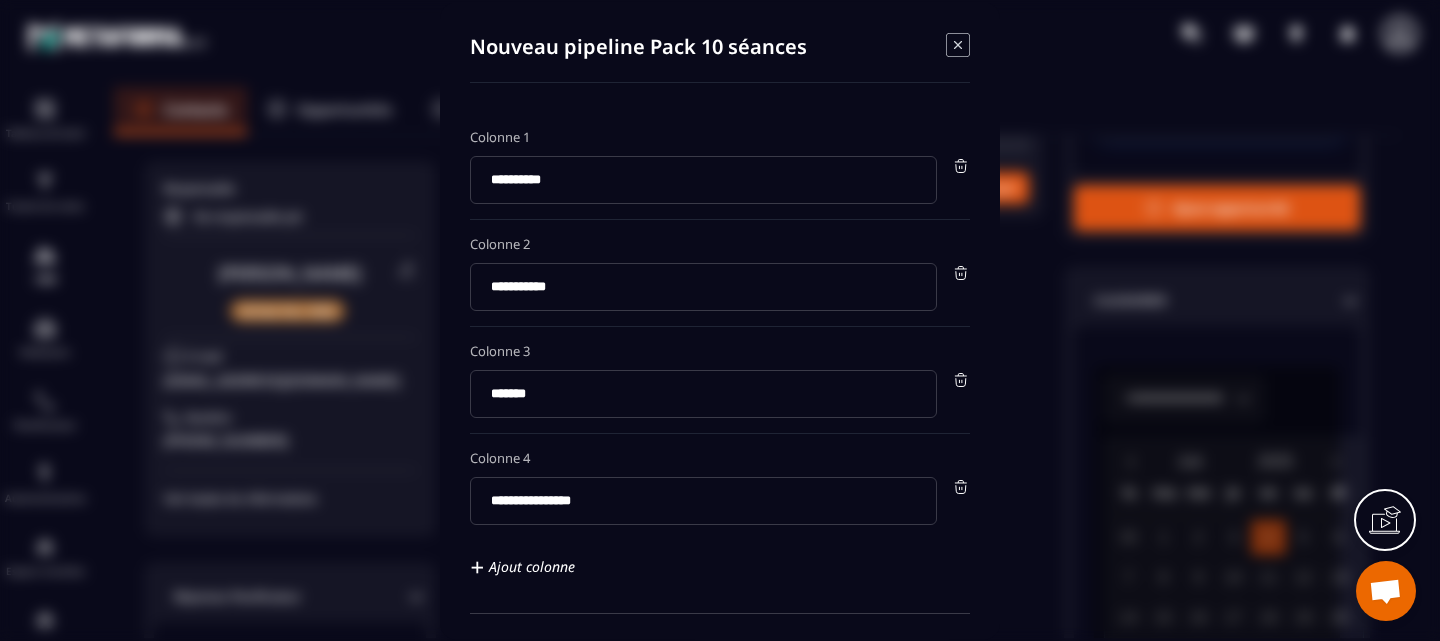 drag, startPoint x: 608, startPoint y: 393, endPoint x: 511, endPoint y: 398, distance: 97.128784 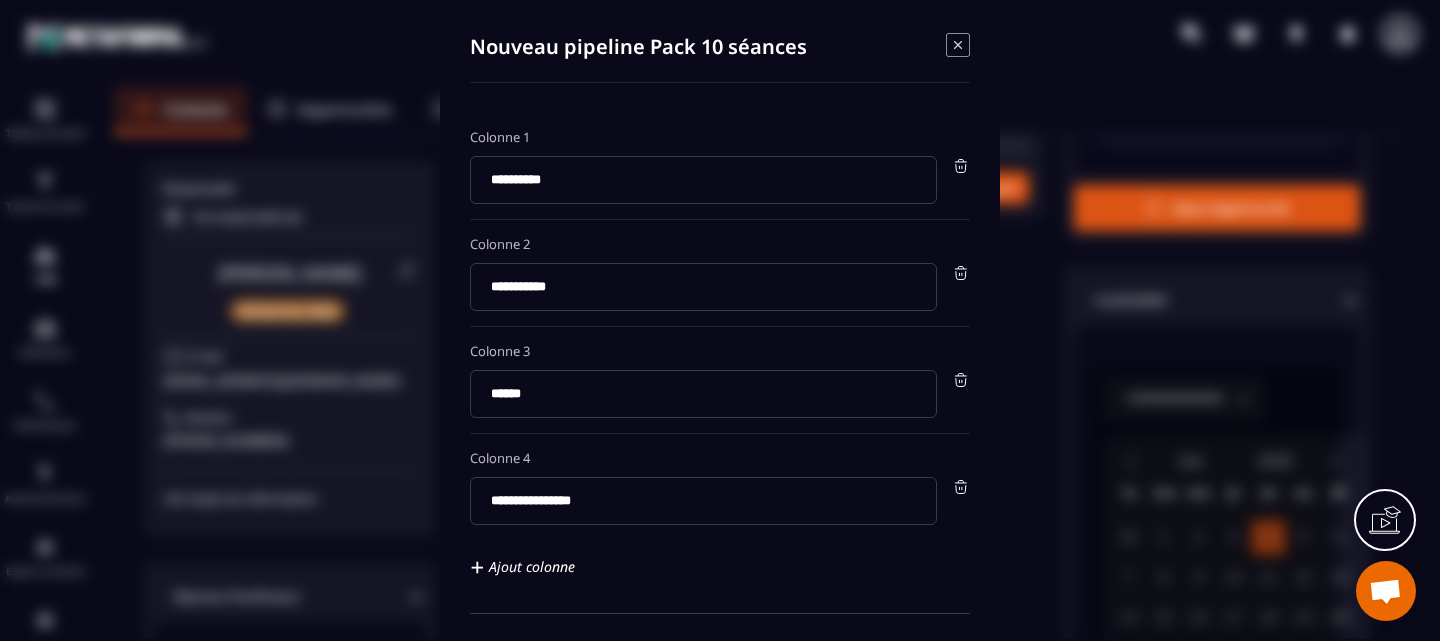 scroll, scrollTop: 71, scrollLeft: 0, axis: vertical 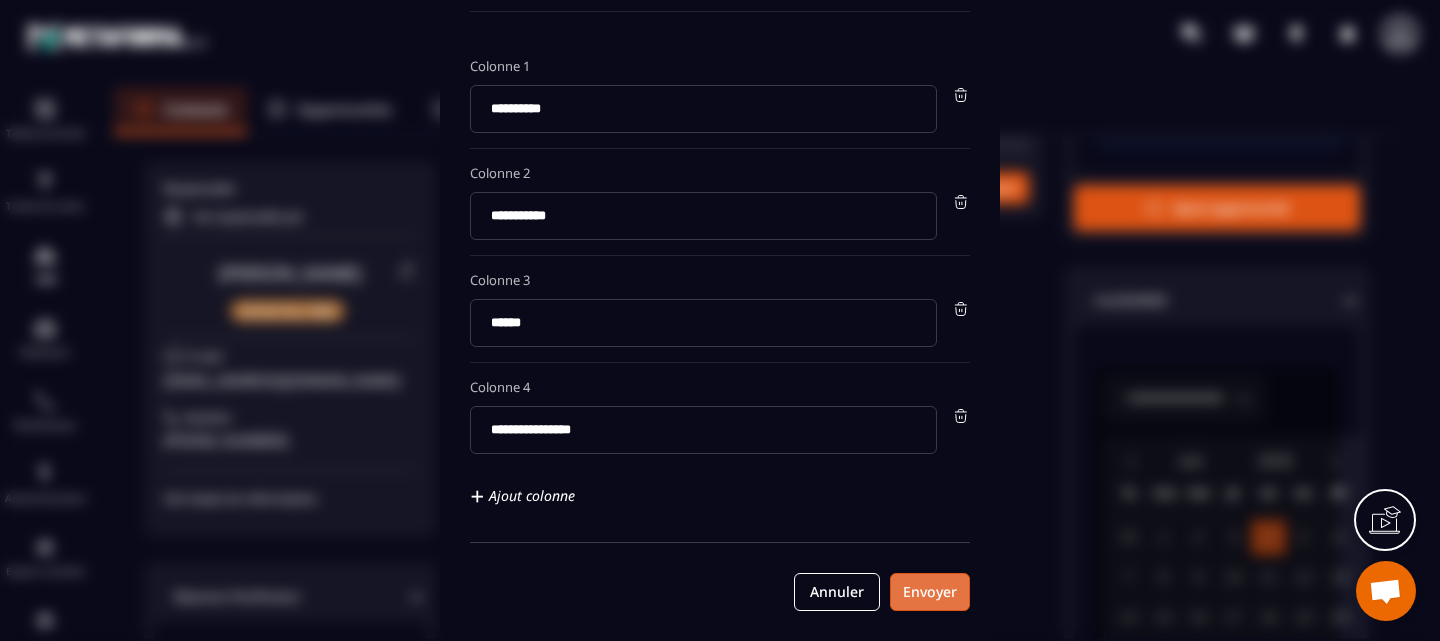 type on "******" 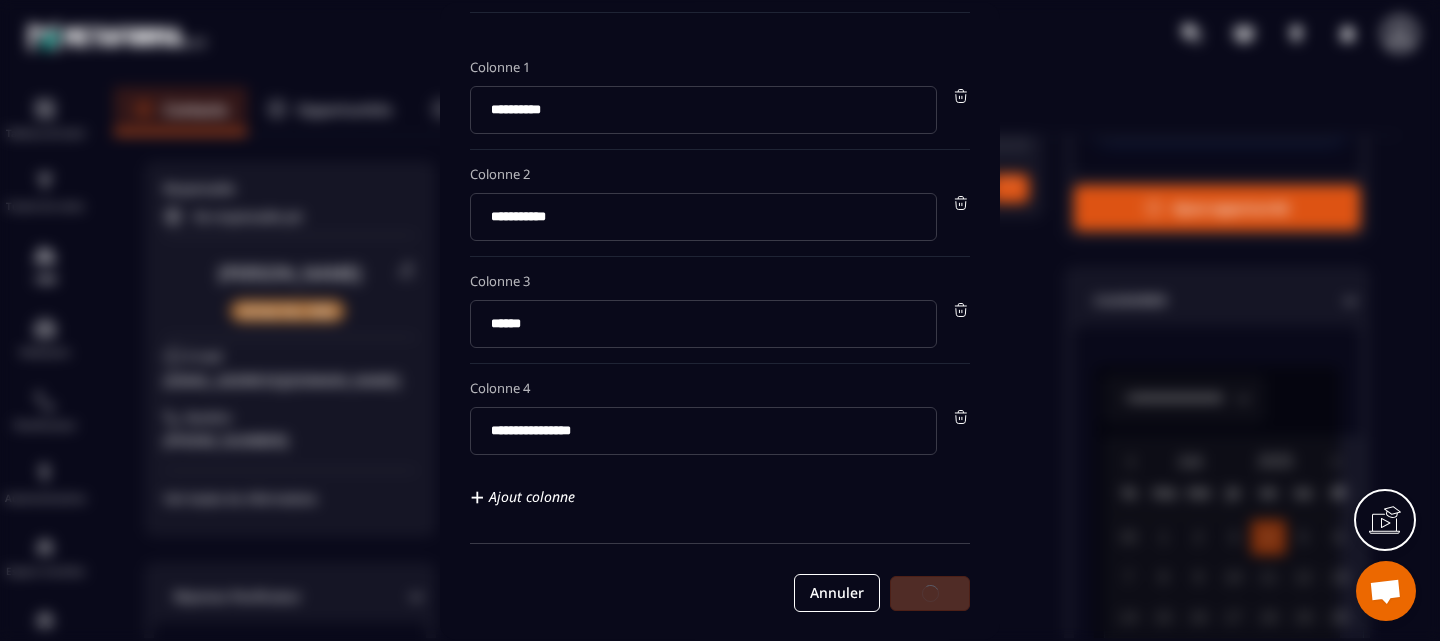 scroll, scrollTop: 0, scrollLeft: 0, axis: both 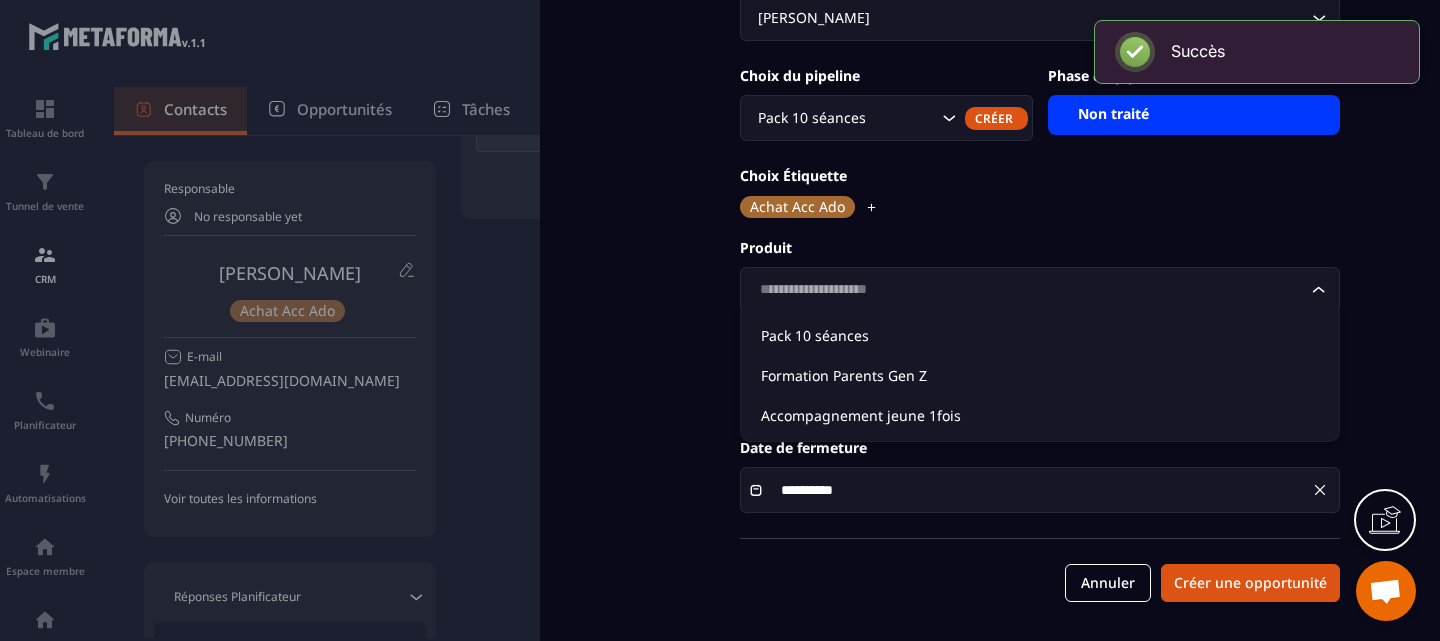click 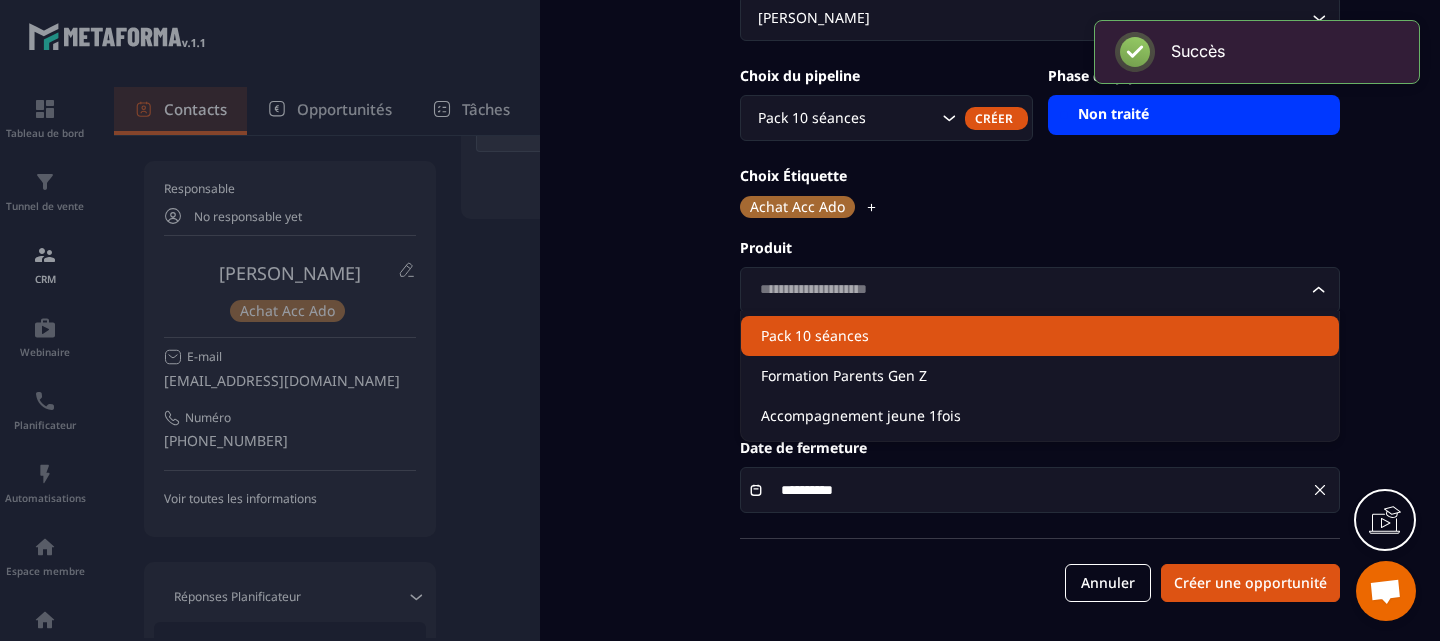 click on "Pack 10 séances" 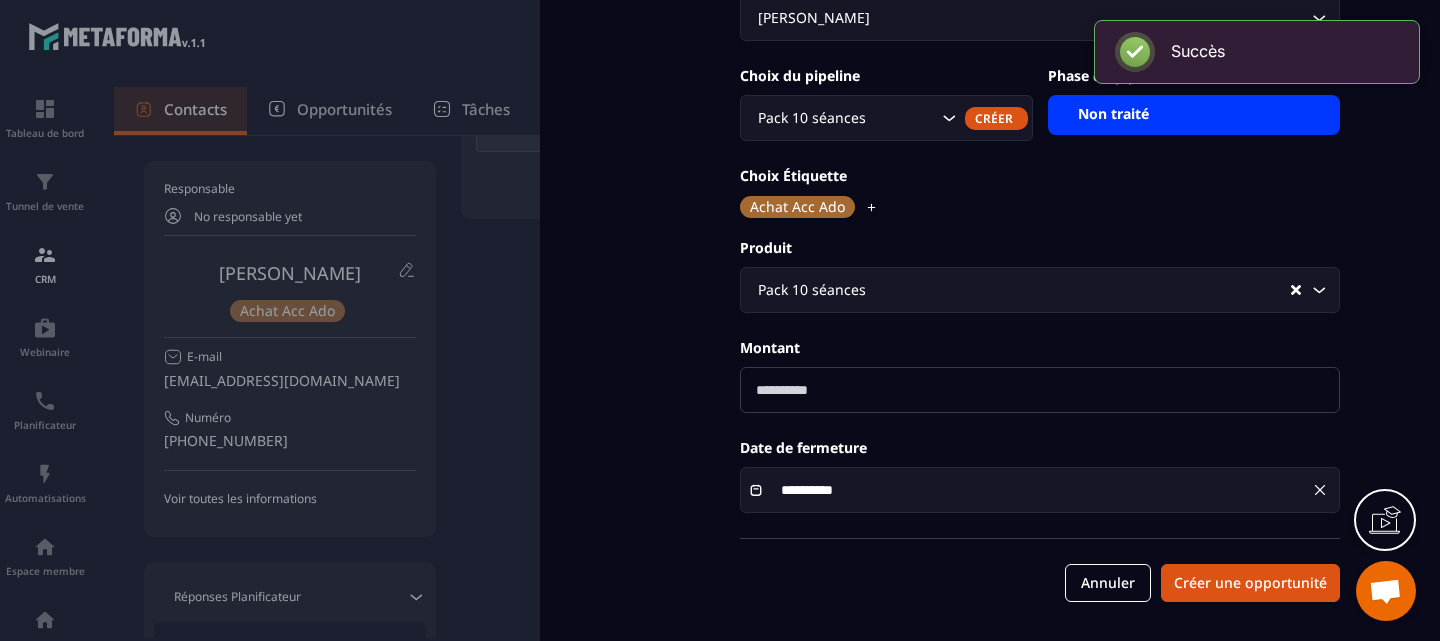 click on "**********" at bounding box center (1040, 187) 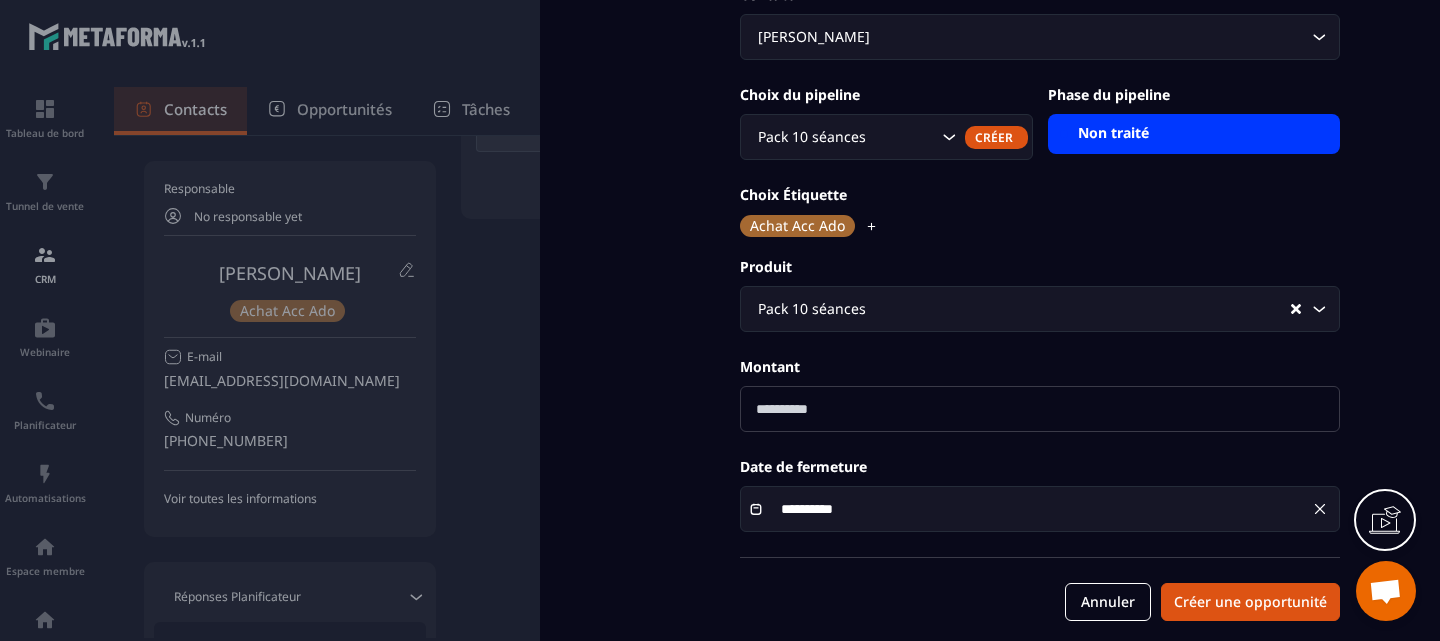 scroll, scrollTop: 267, scrollLeft: 0, axis: vertical 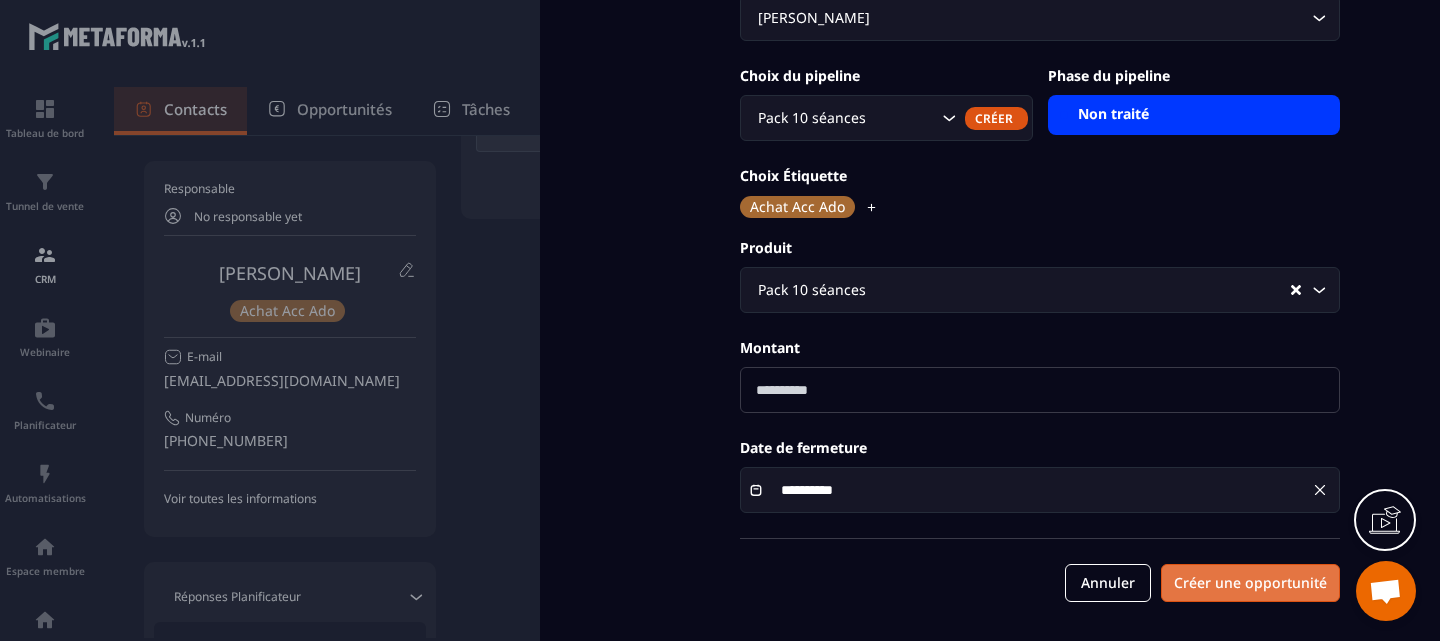 click on "Créer une opportunité" at bounding box center (1250, 583) 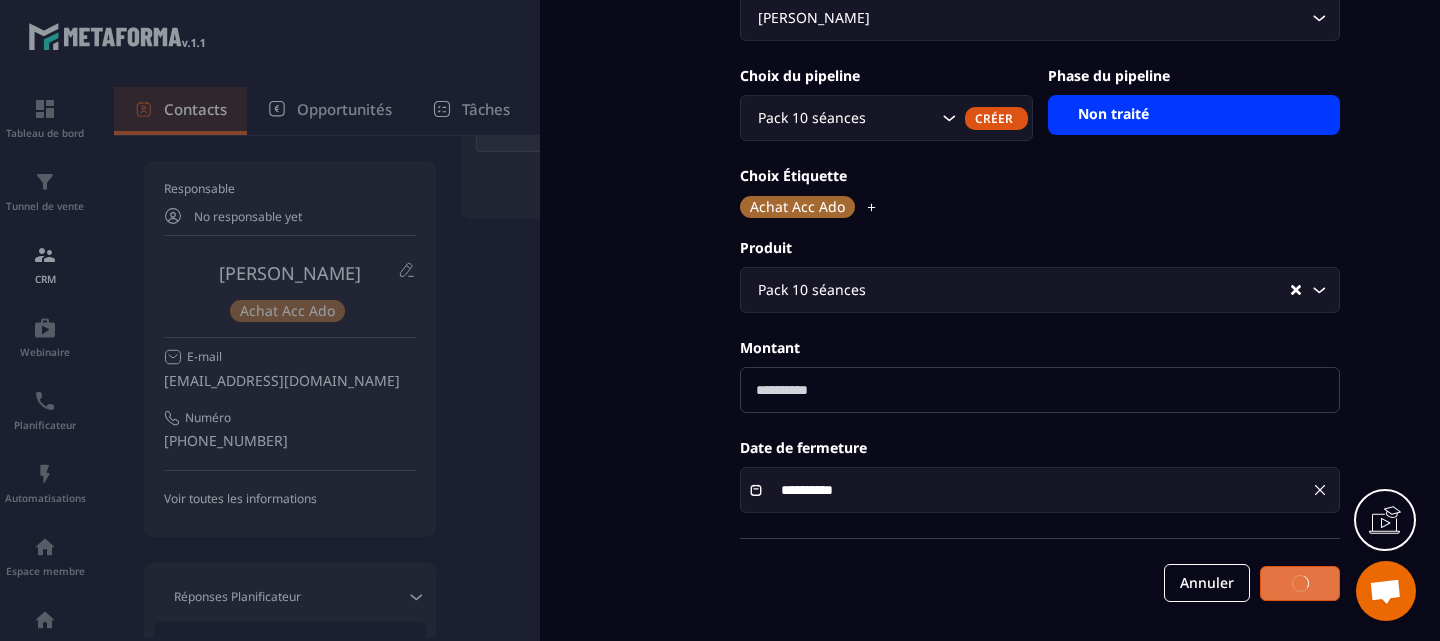 scroll, scrollTop: 266, scrollLeft: 0, axis: vertical 